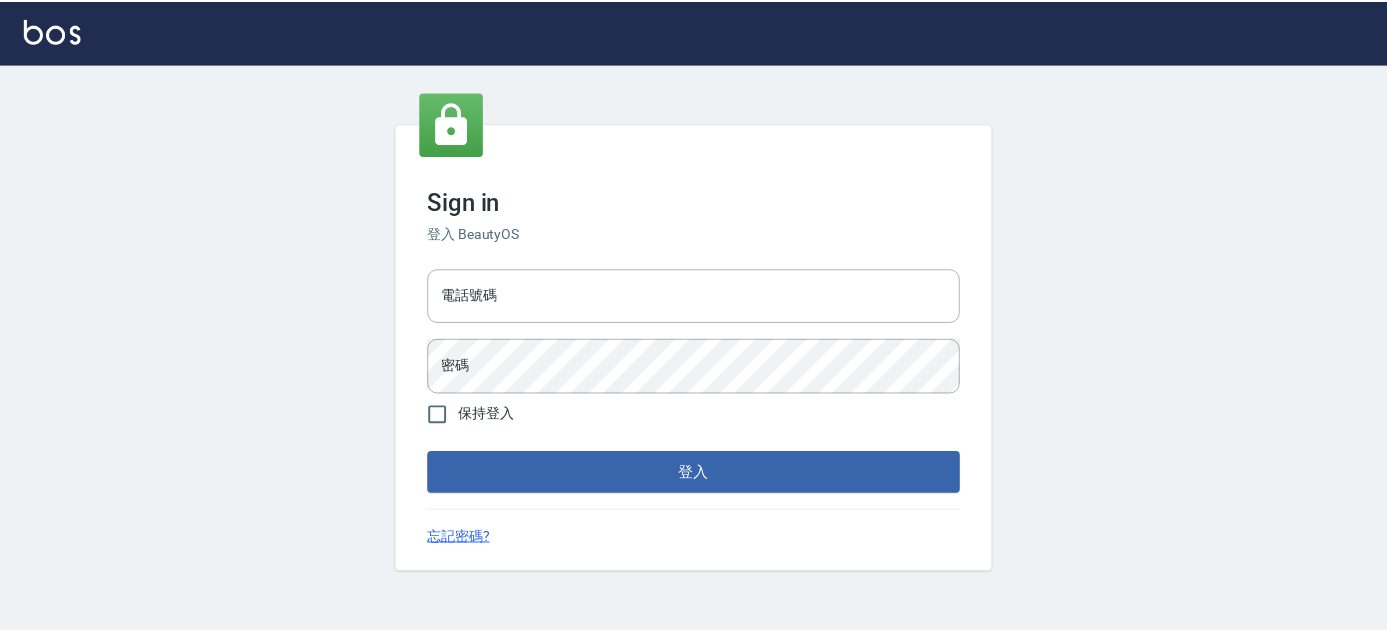 scroll, scrollTop: 0, scrollLeft: 0, axis: both 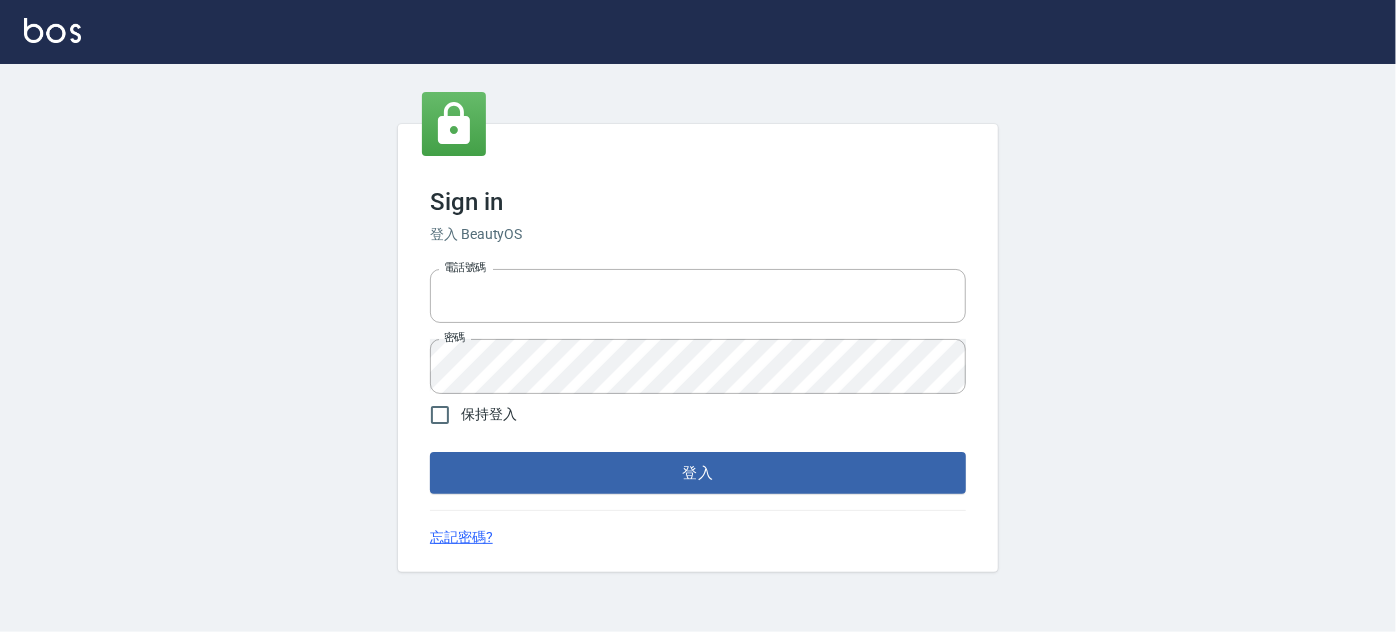 type on "[PHONE]" 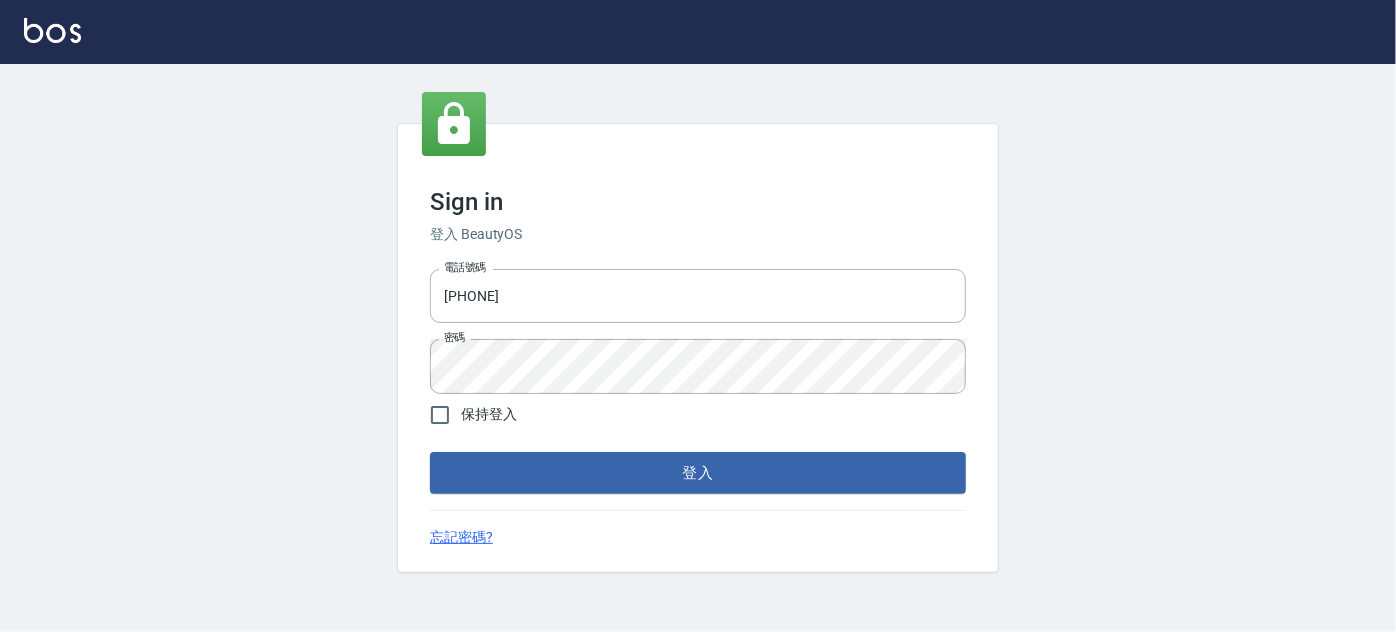 click on "登入" at bounding box center [698, 473] 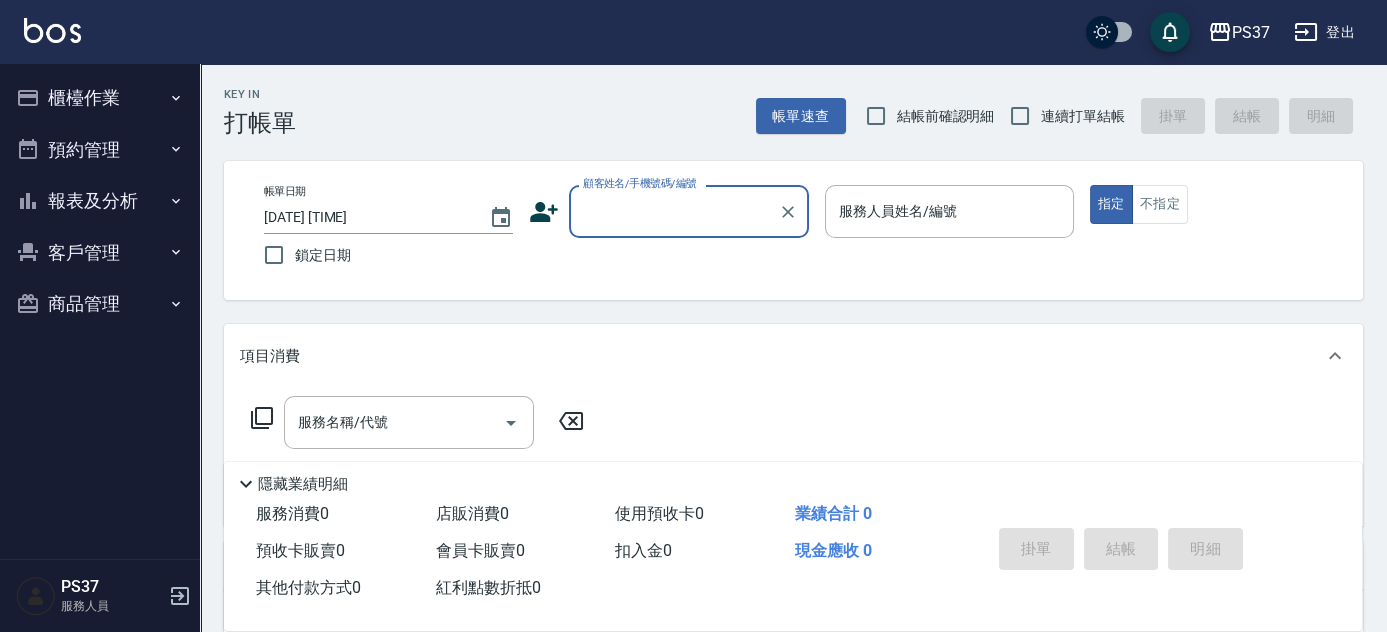 click on "報表及分析" at bounding box center [100, 201] 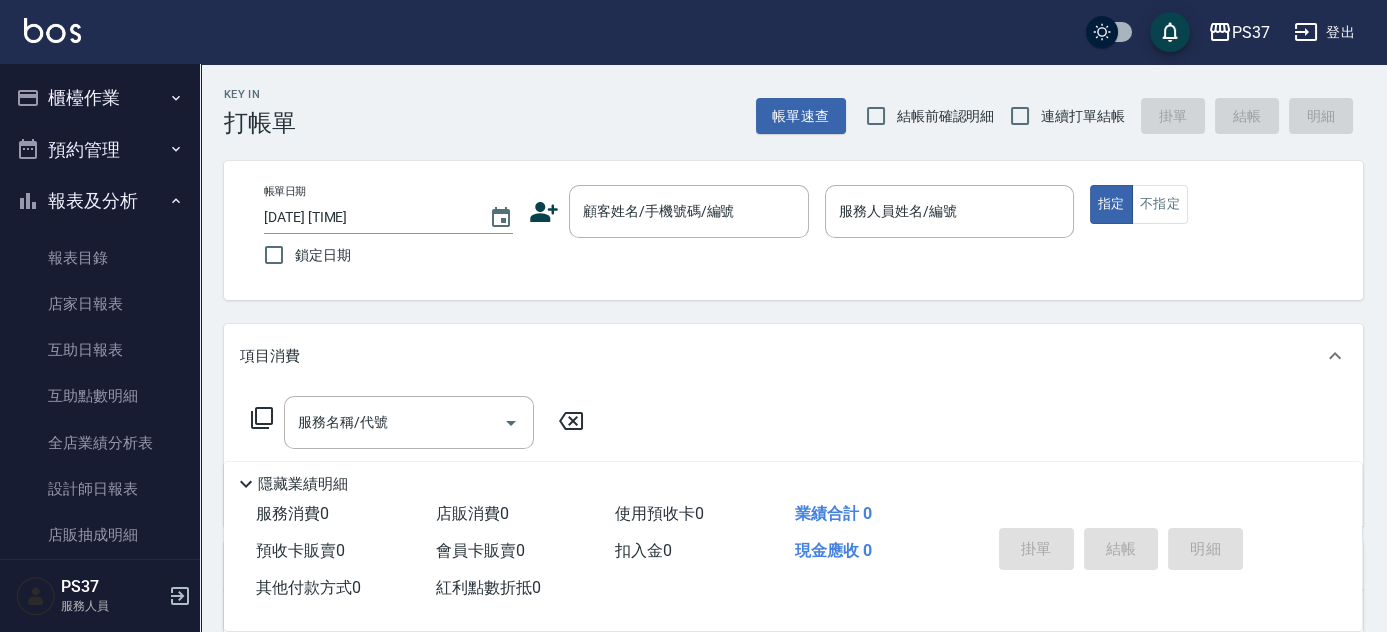 click on "報表及分析" at bounding box center [100, 201] 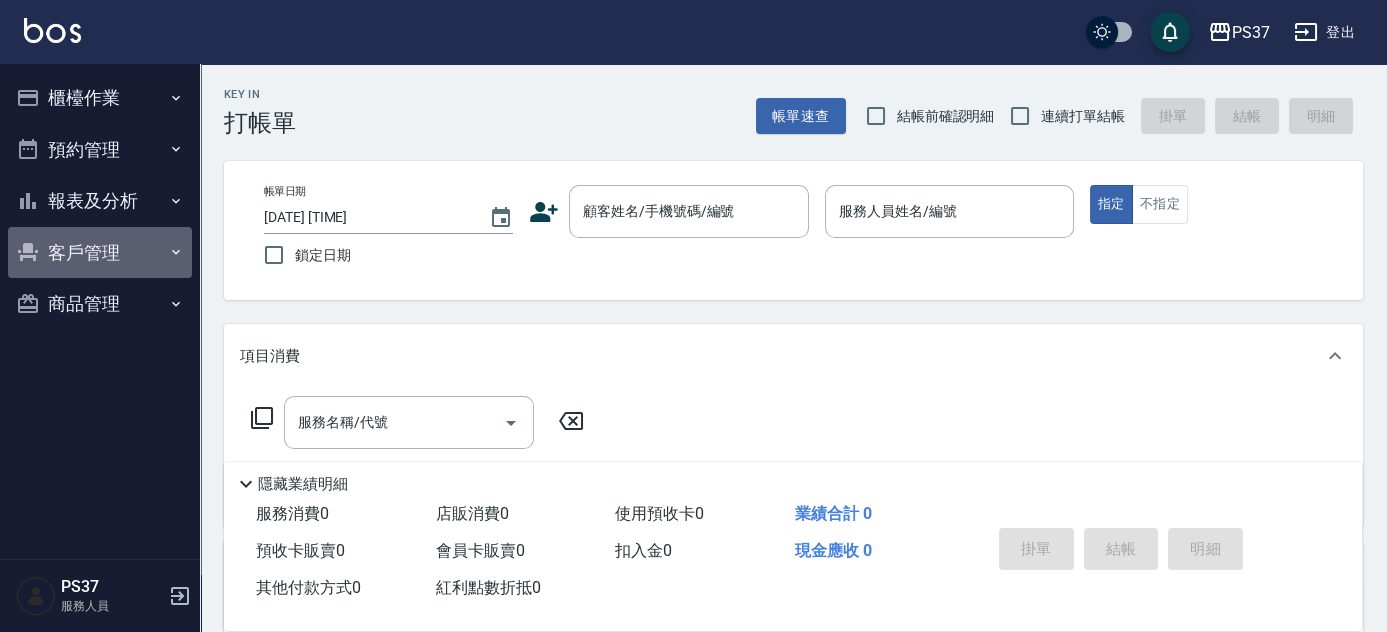 click on "客戶管理" at bounding box center [100, 253] 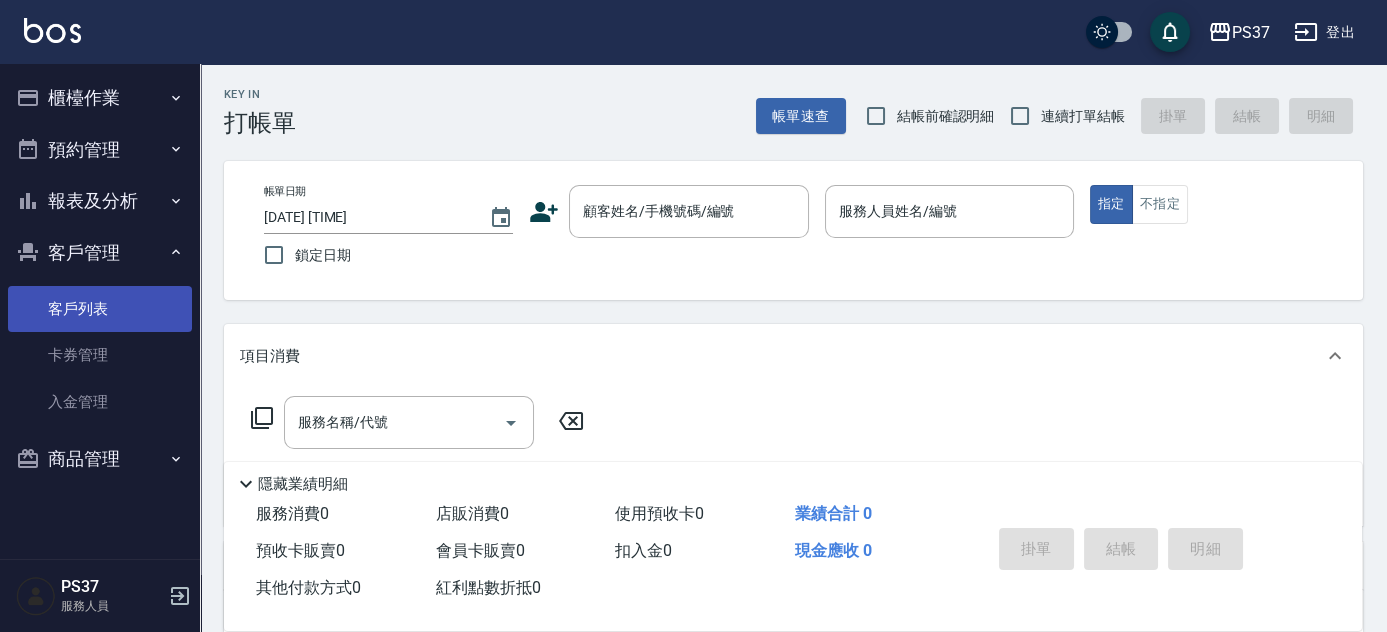 click on "客戶列表" at bounding box center (100, 309) 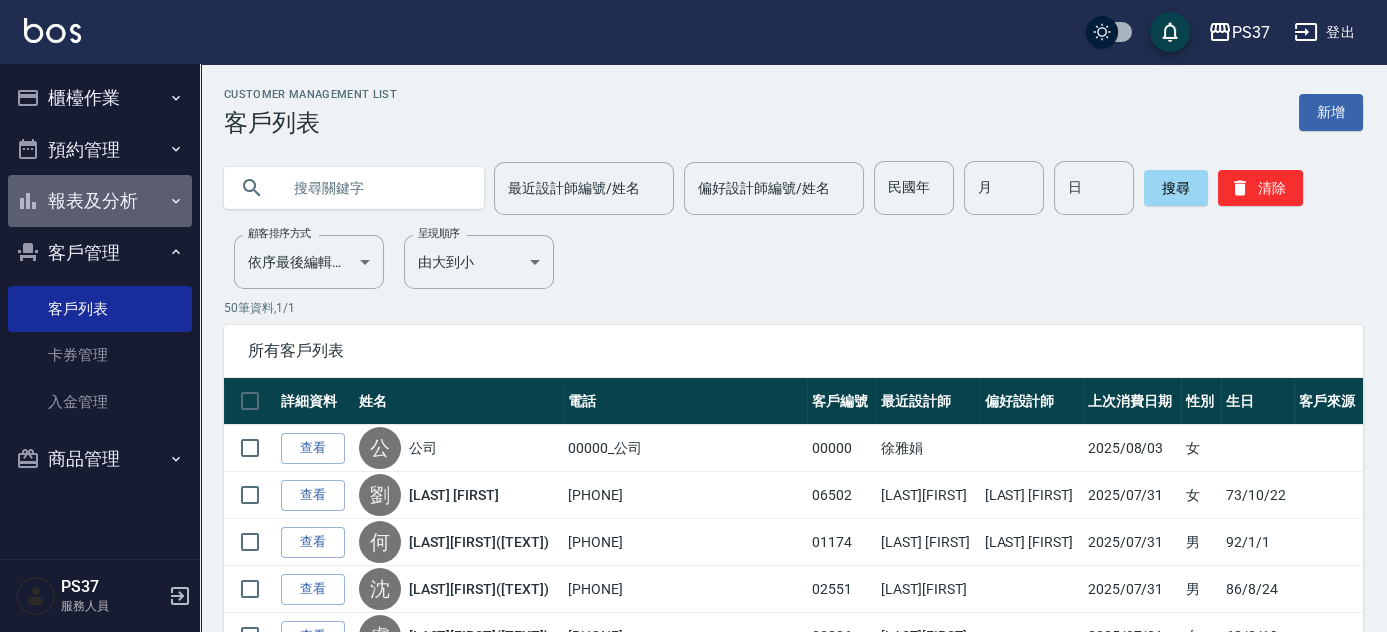 click on "報表及分析" at bounding box center [100, 201] 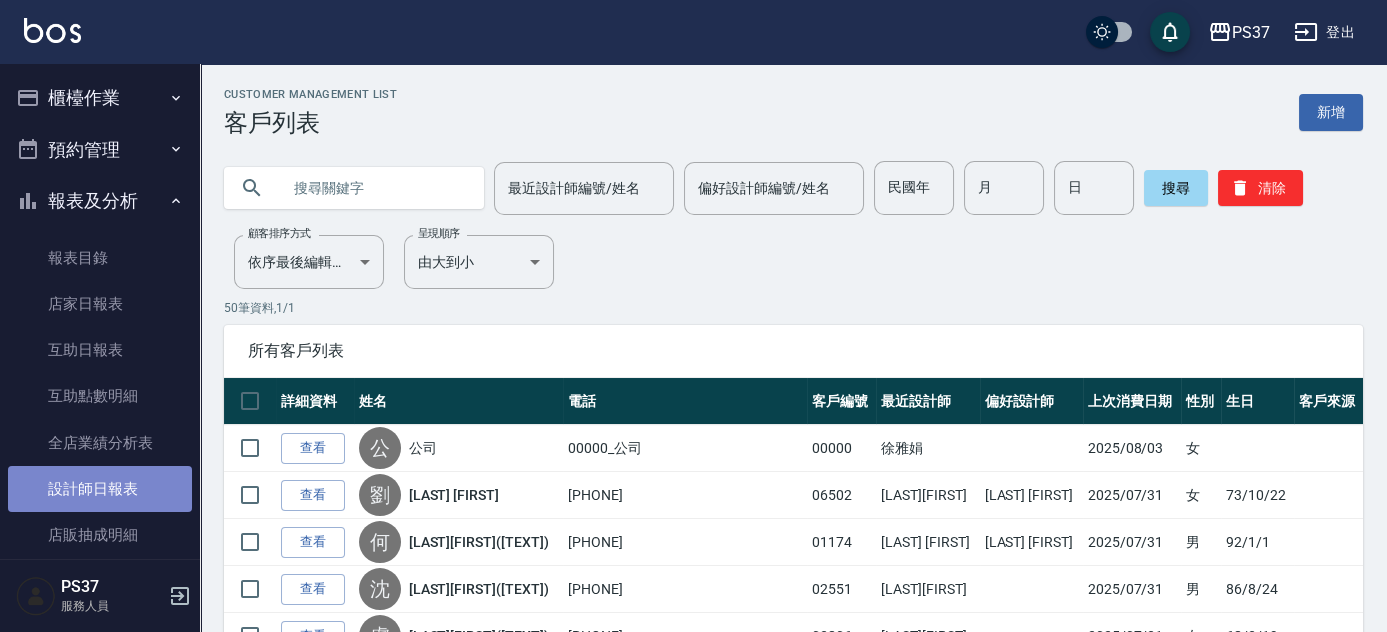 click on "設計師日報表" at bounding box center (100, 489) 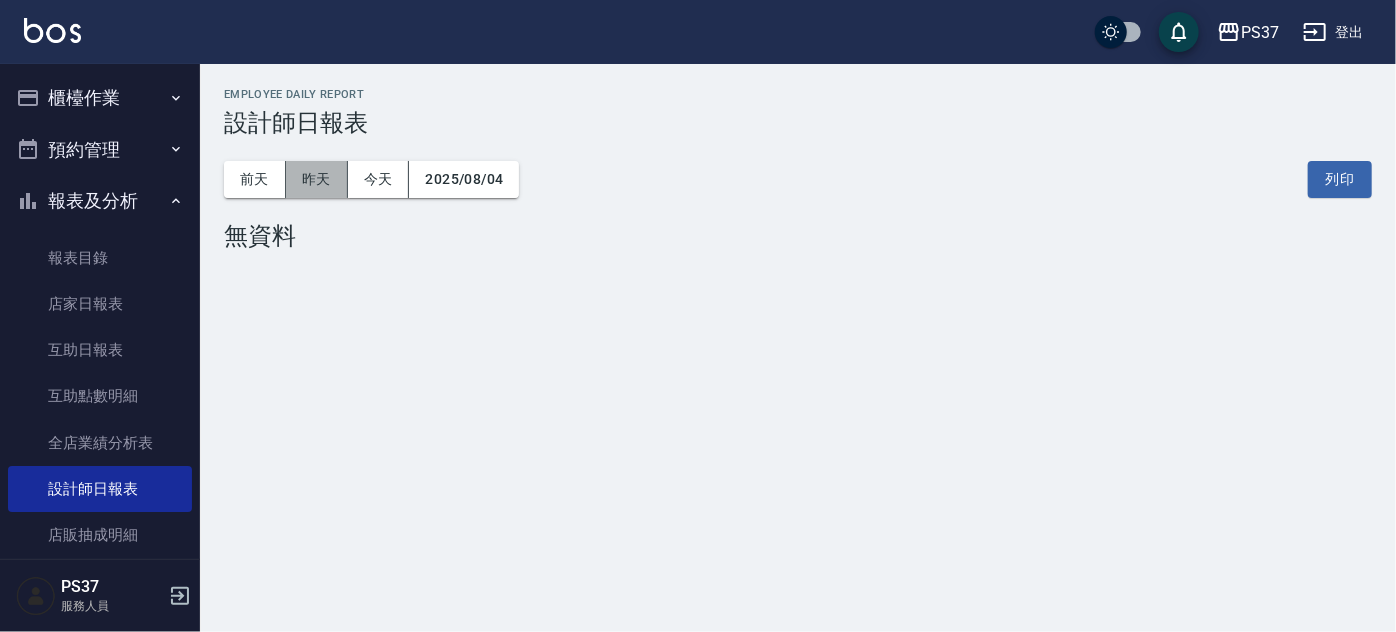 click on "昨天" at bounding box center [317, 179] 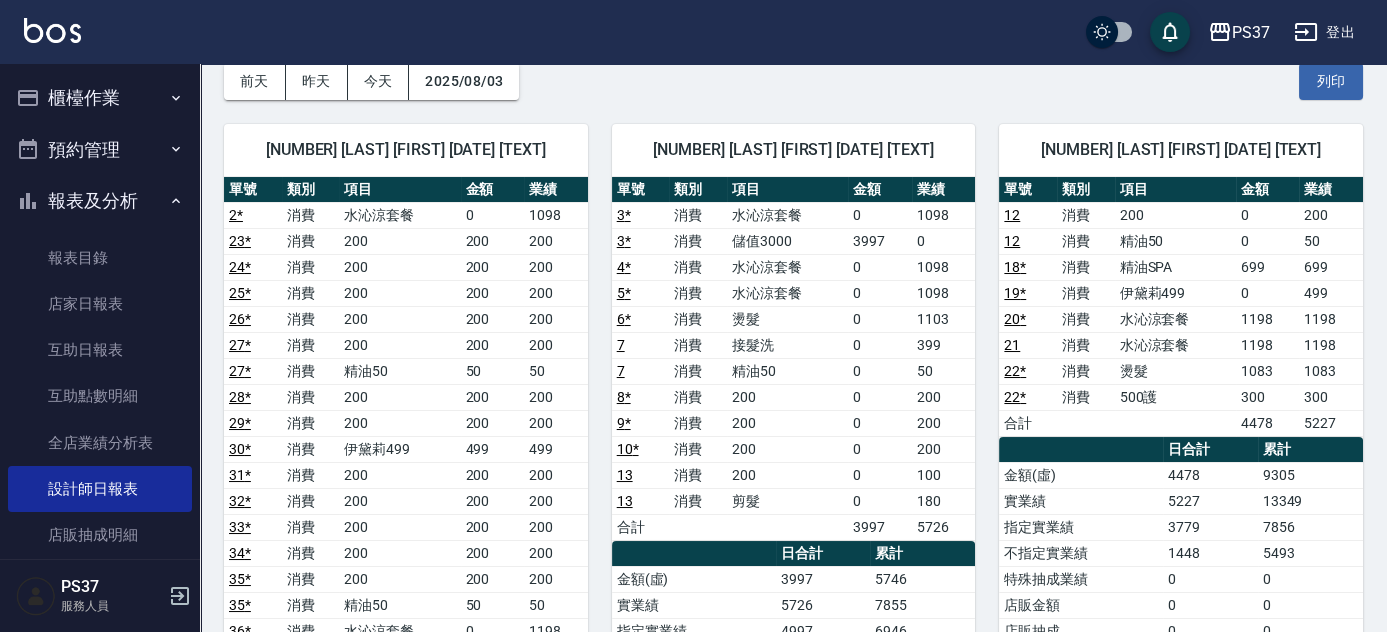 scroll, scrollTop: 0, scrollLeft: 0, axis: both 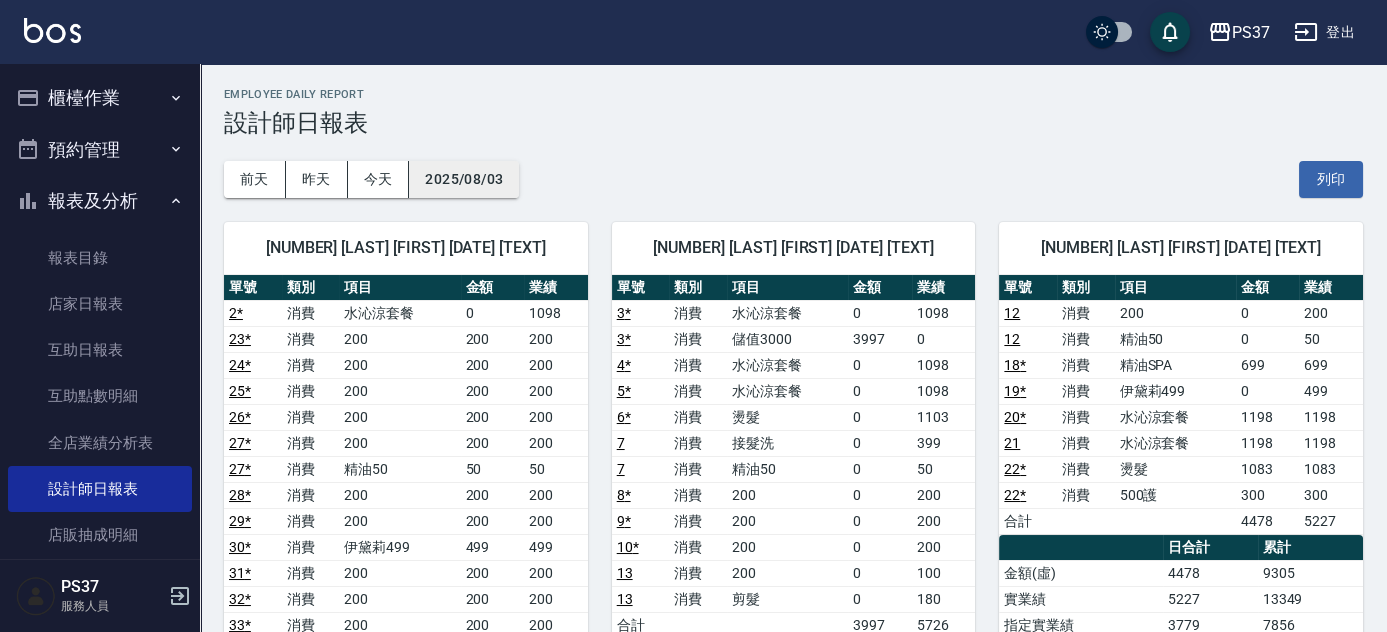 click on "2025/08/03" at bounding box center (464, 179) 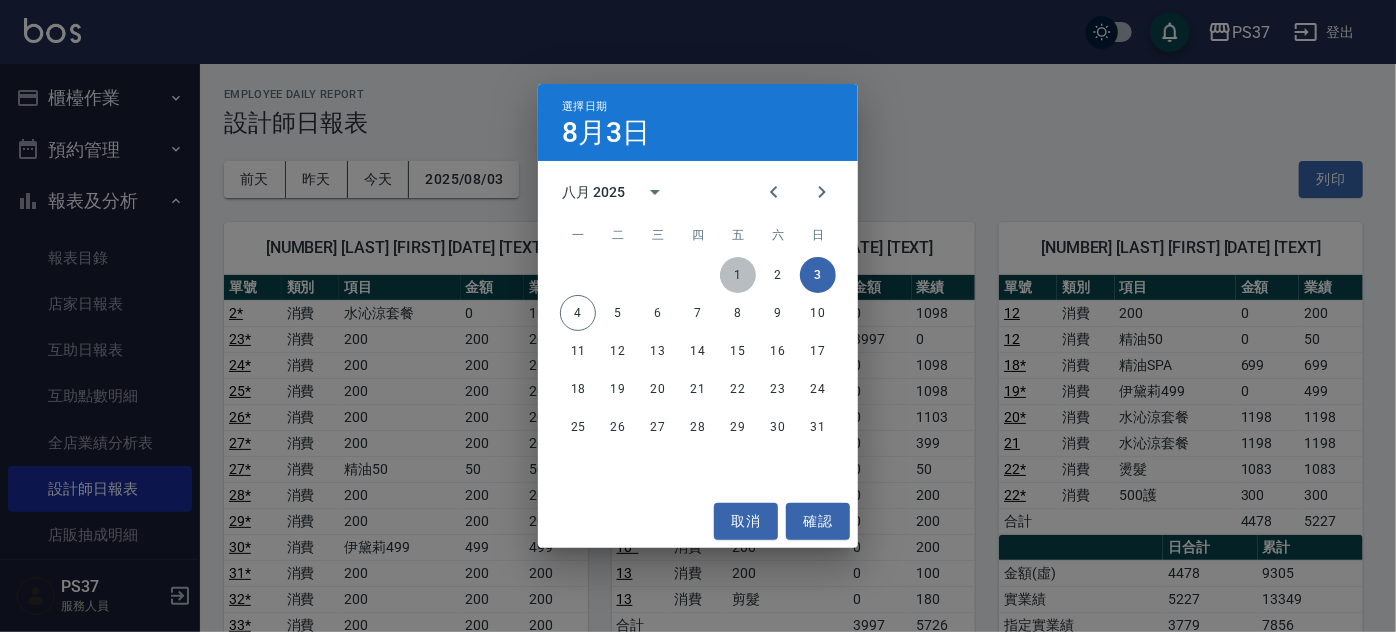 click on "1" at bounding box center (738, 275) 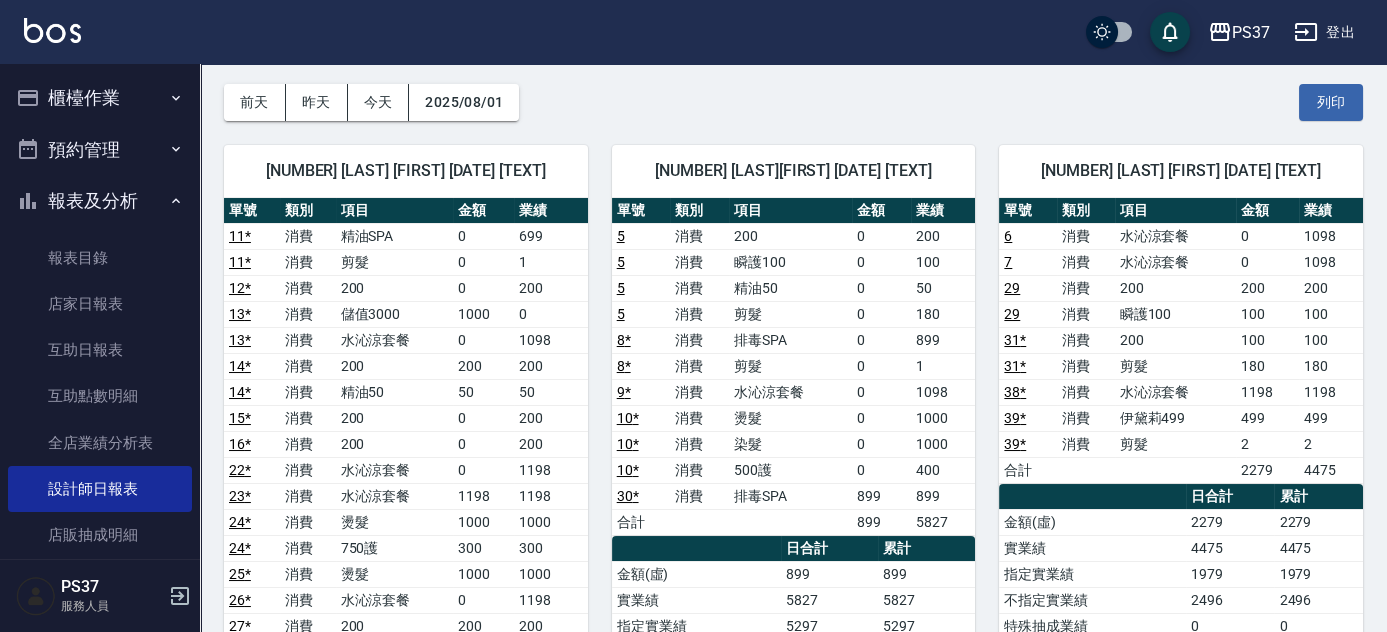 scroll, scrollTop: 0, scrollLeft: 0, axis: both 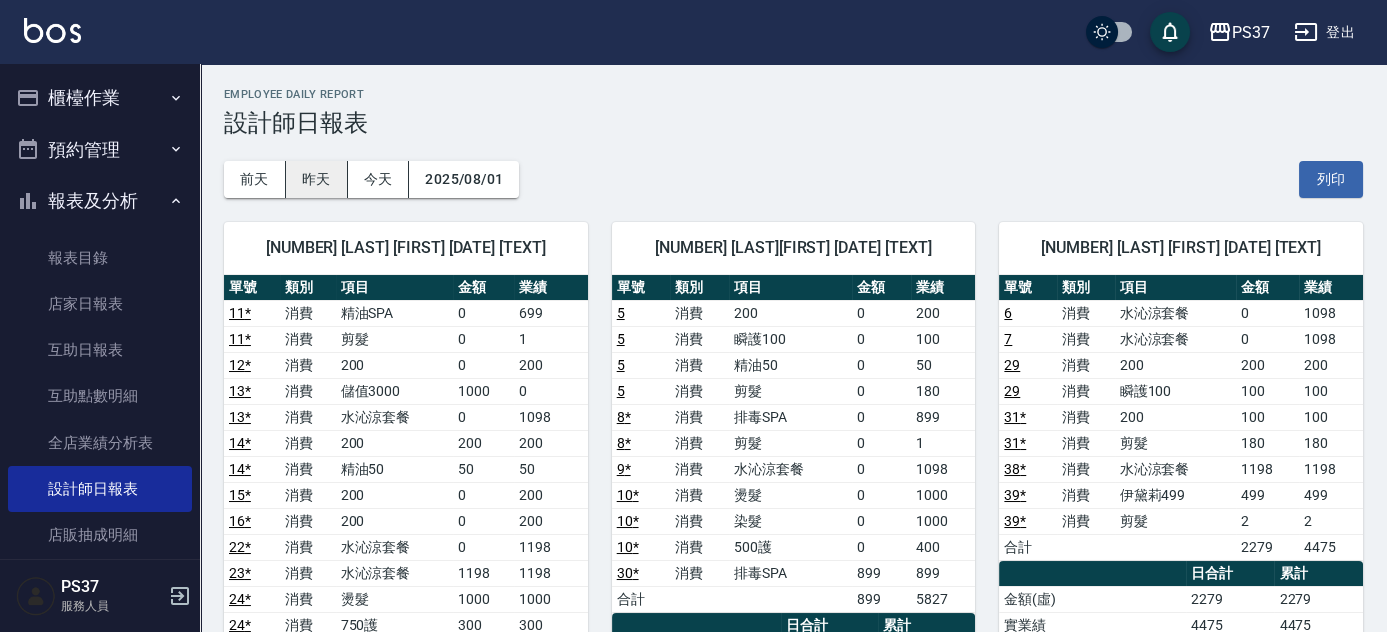 click on "昨天" at bounding box center [317, 179] 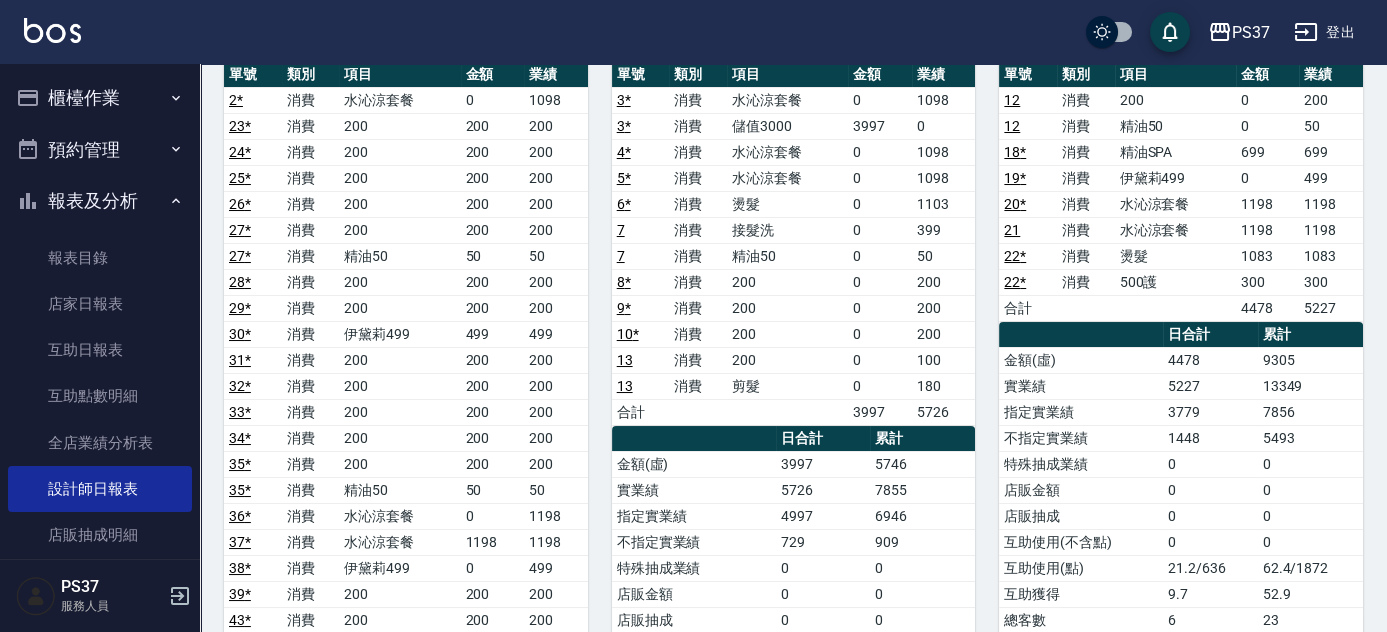 scroll, scrollTop: 181, scrollLeft: 0, axis: vertical 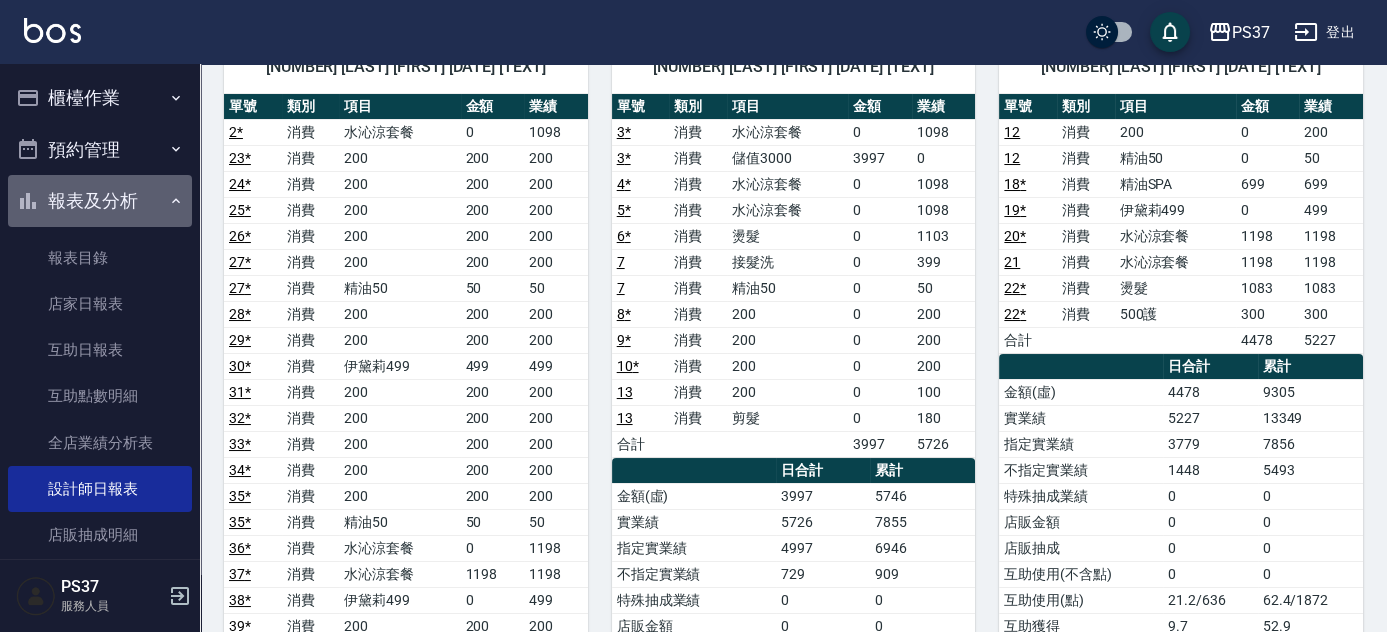 click 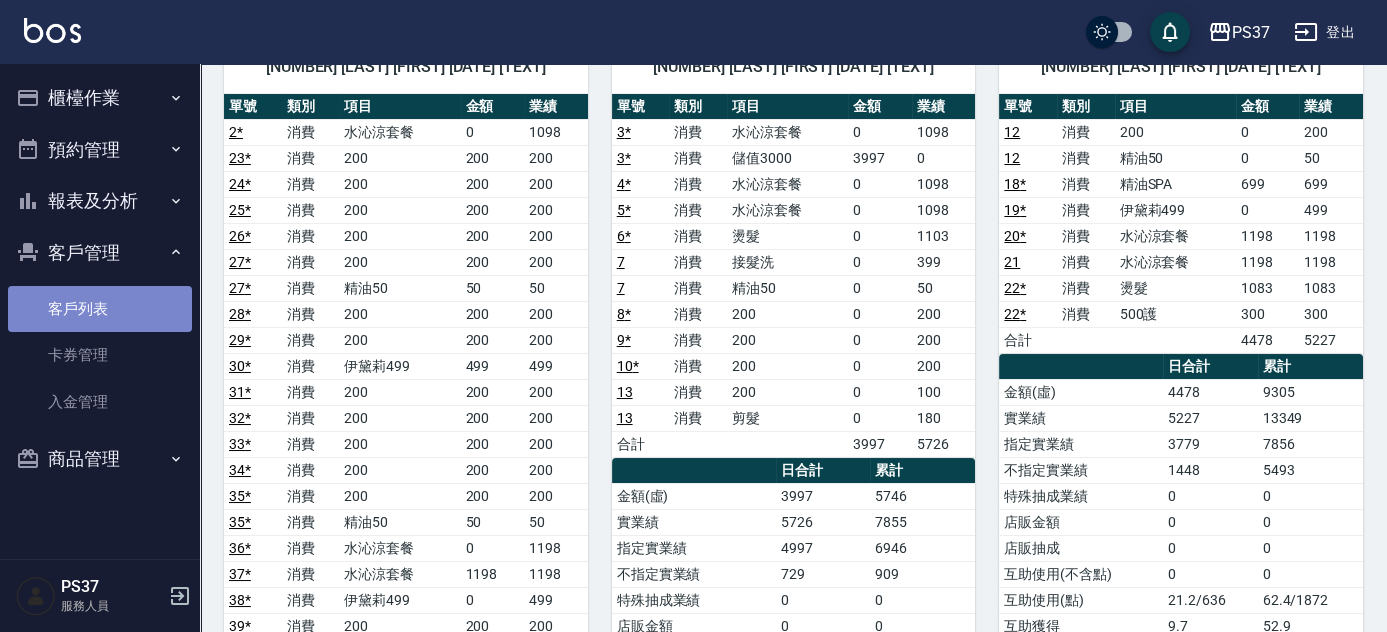 click on "客戶列表" at bounding box center (100, 309) 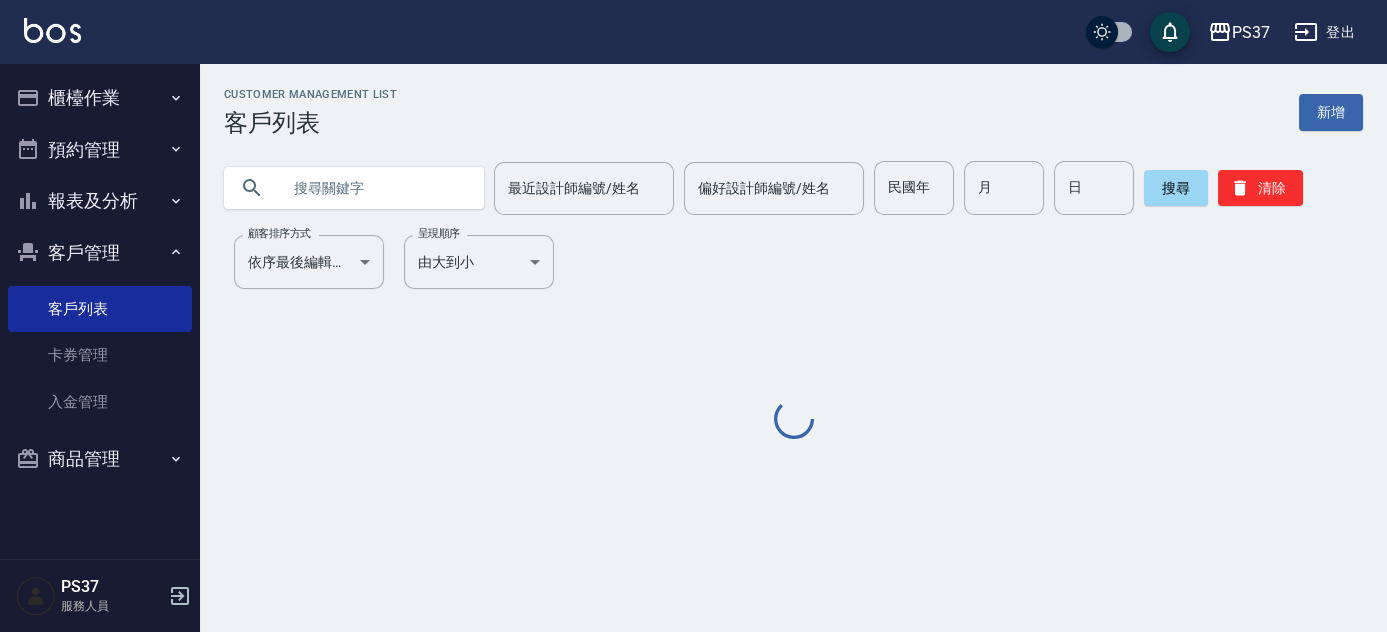 scroll, scrollTop: 0, scrollLeft: 0, axis: both 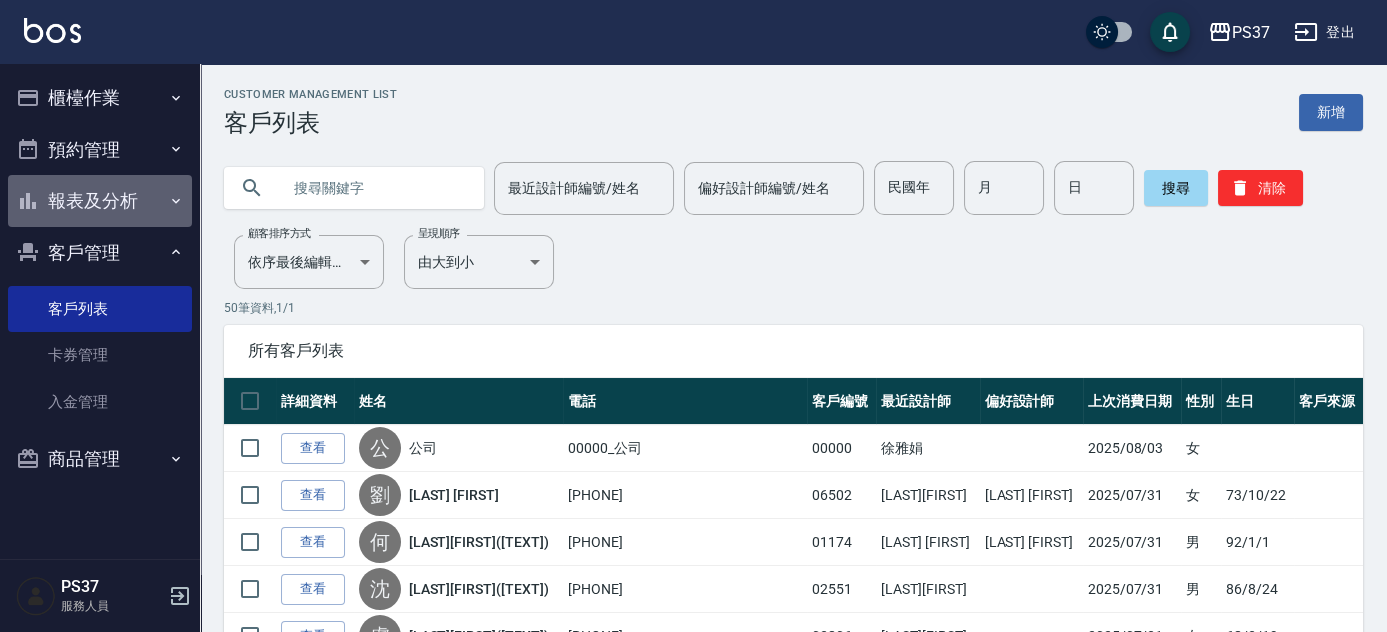 click on "報表及分析" at bounding box center (100, 201) 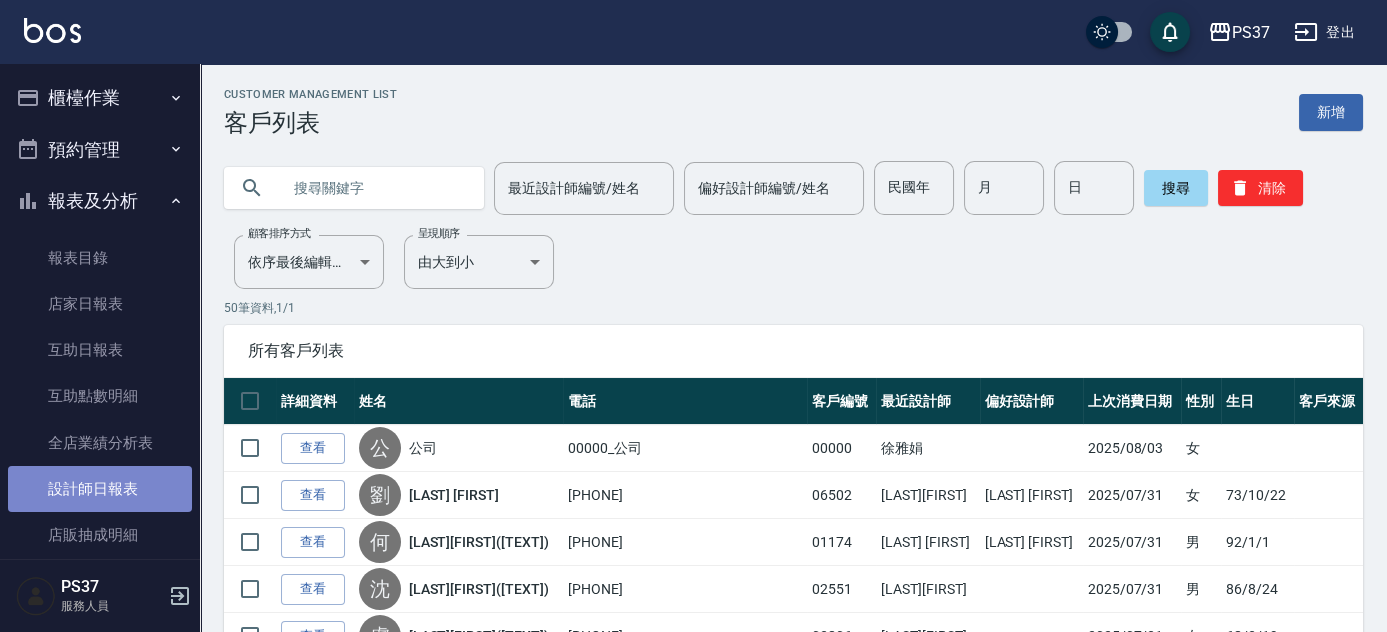 click on "設計師日報表" at bounding box center [100, 489] 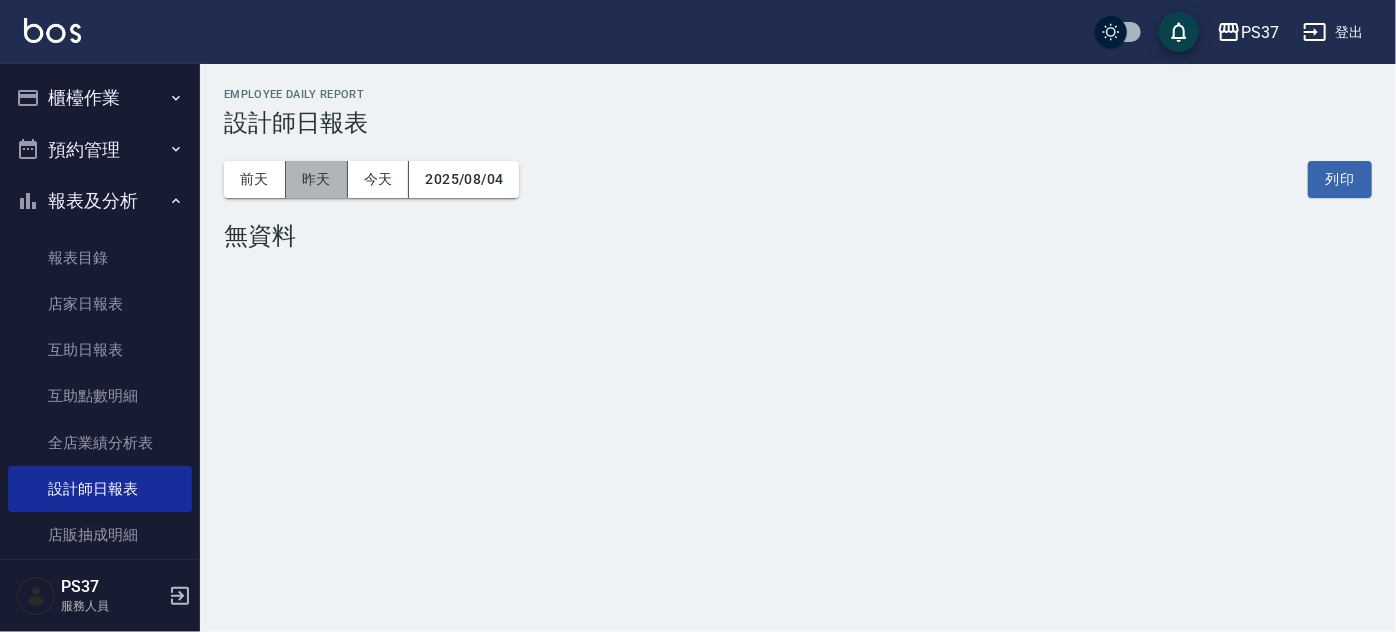 click on "昨天" at bounding box center (317, 179) 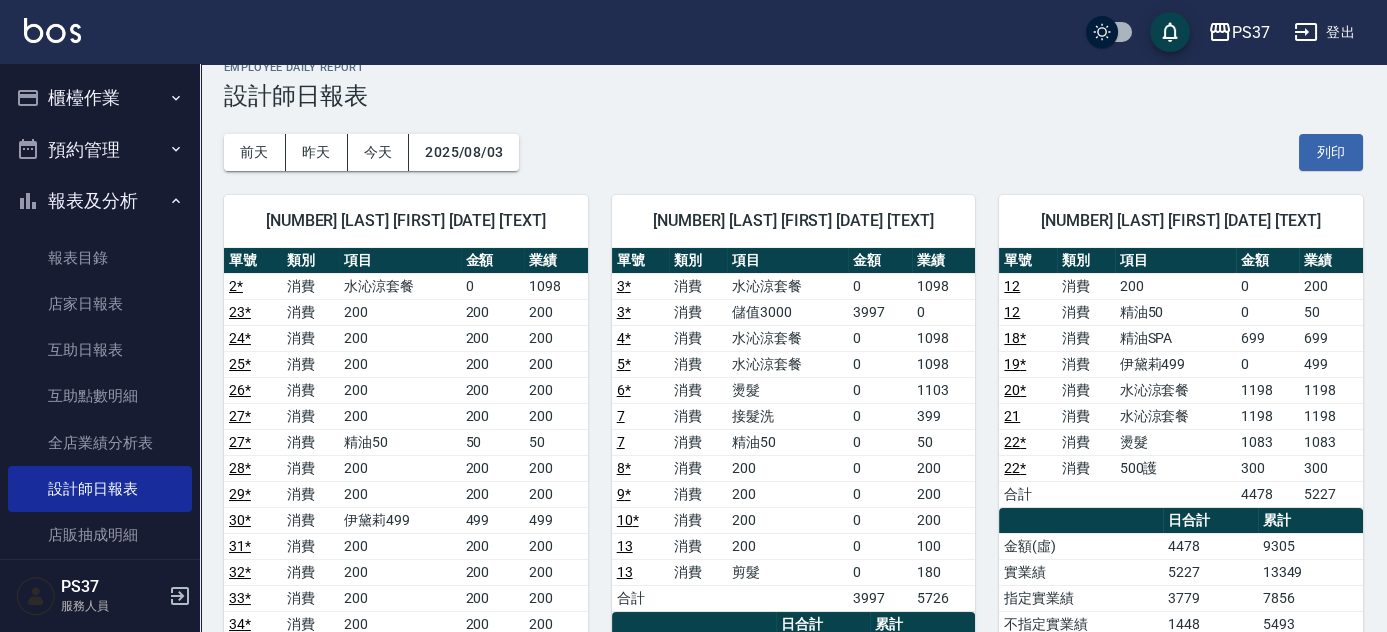 scroll, scrollTop: 0, scrollLeft: 0, axis: both 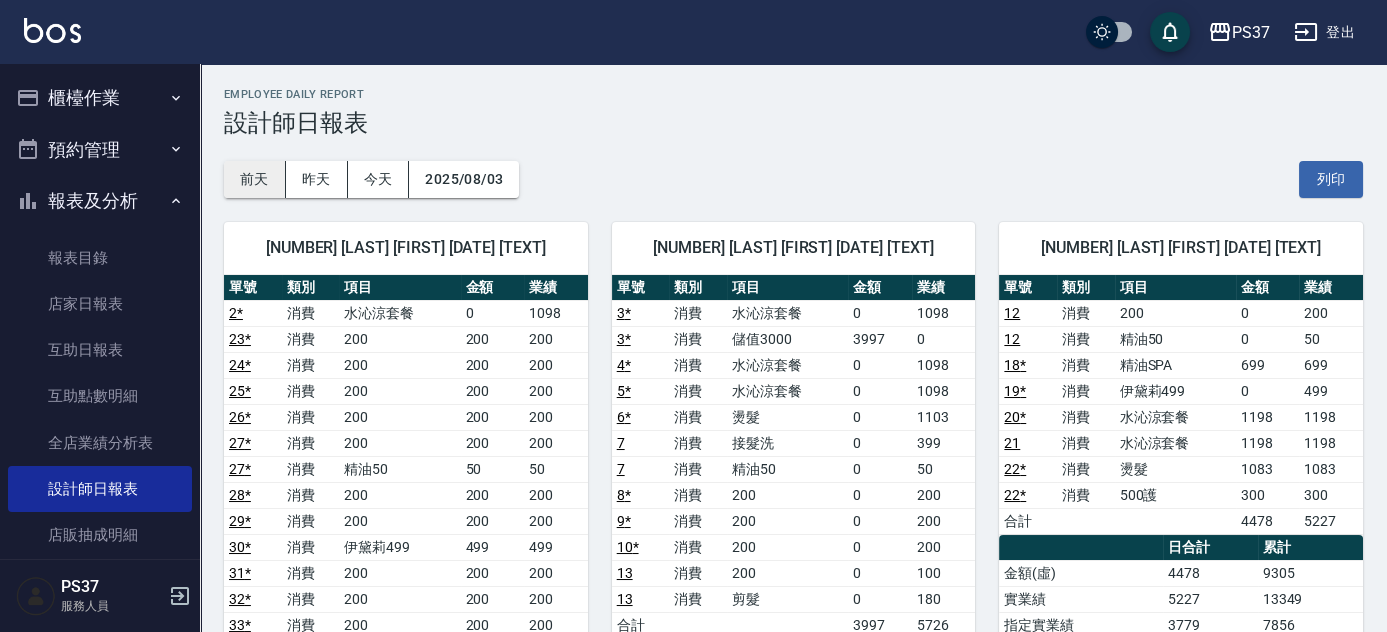 click on "前天" at bounding box center [255, 179] 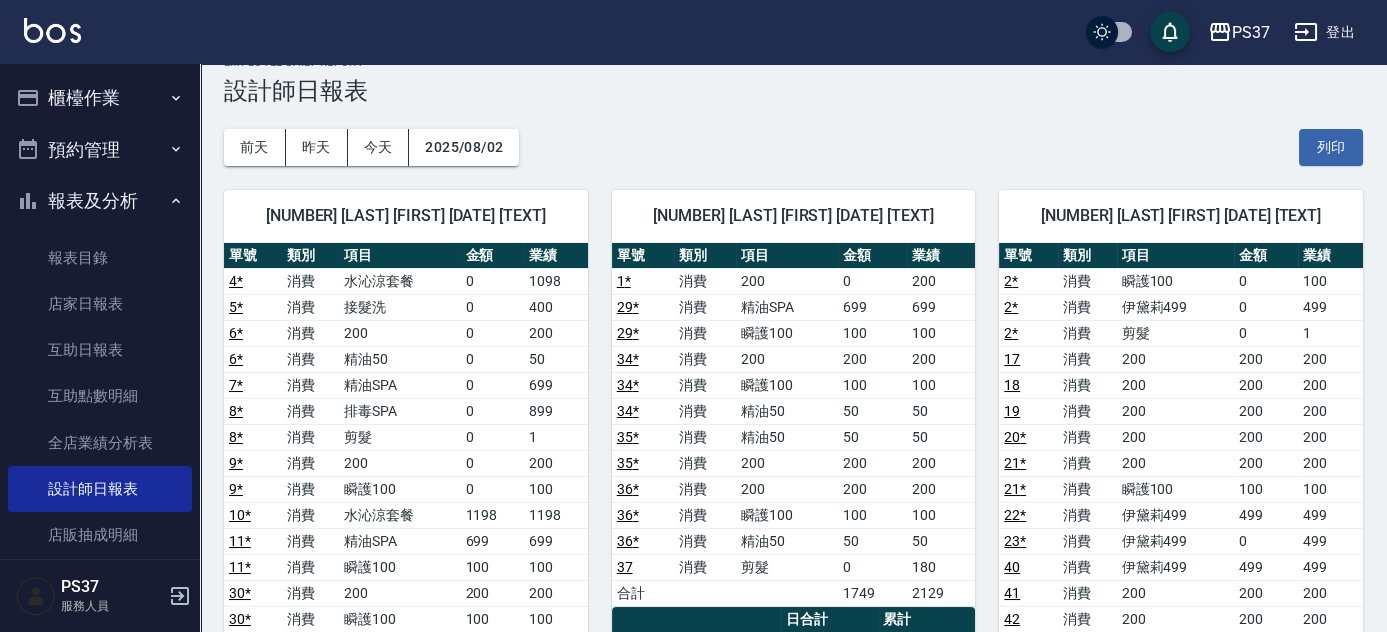 scroll, scrollTop: 0, scrollLeft: 0, axis: both 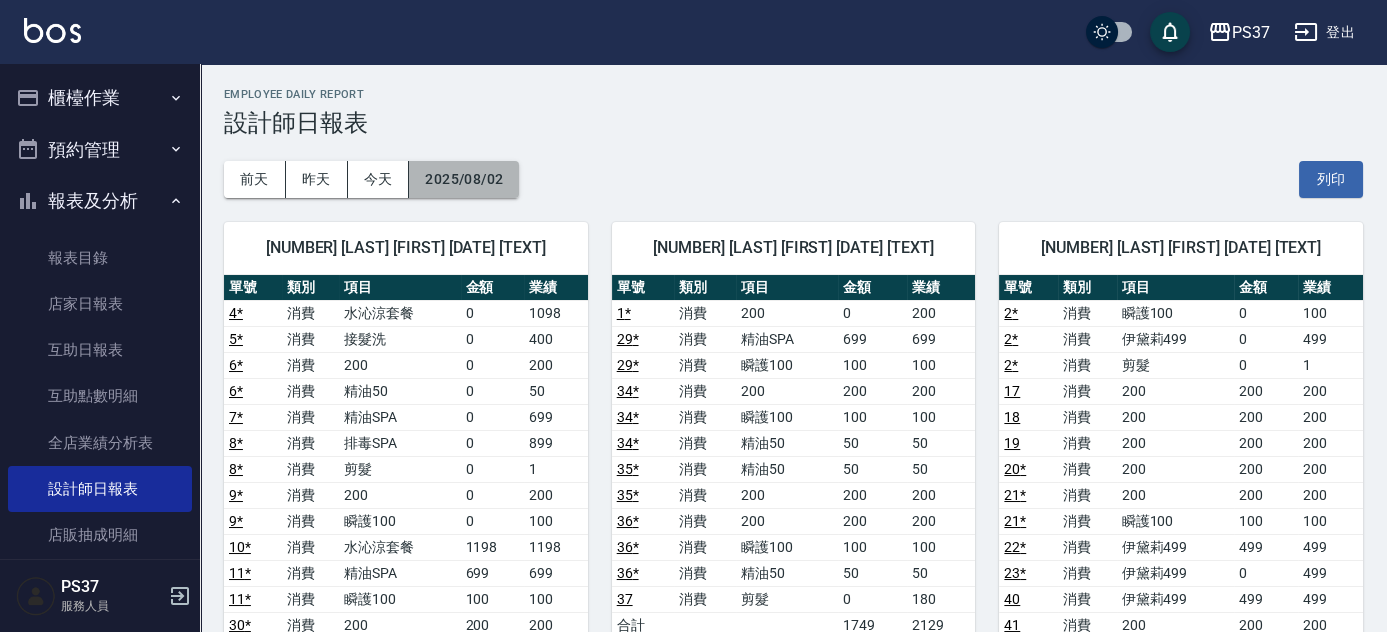 click on "2025/08/02" at bounding box center [464, 179] 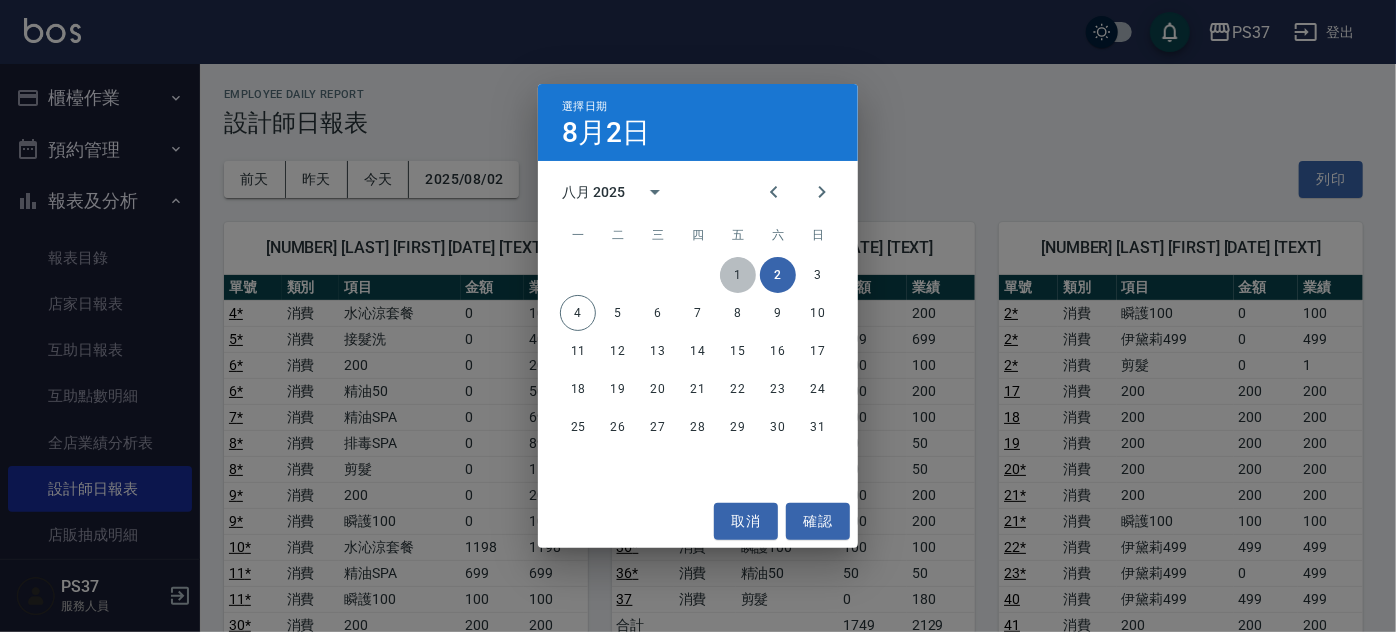 click on "1" at bounding box center [738, 275] 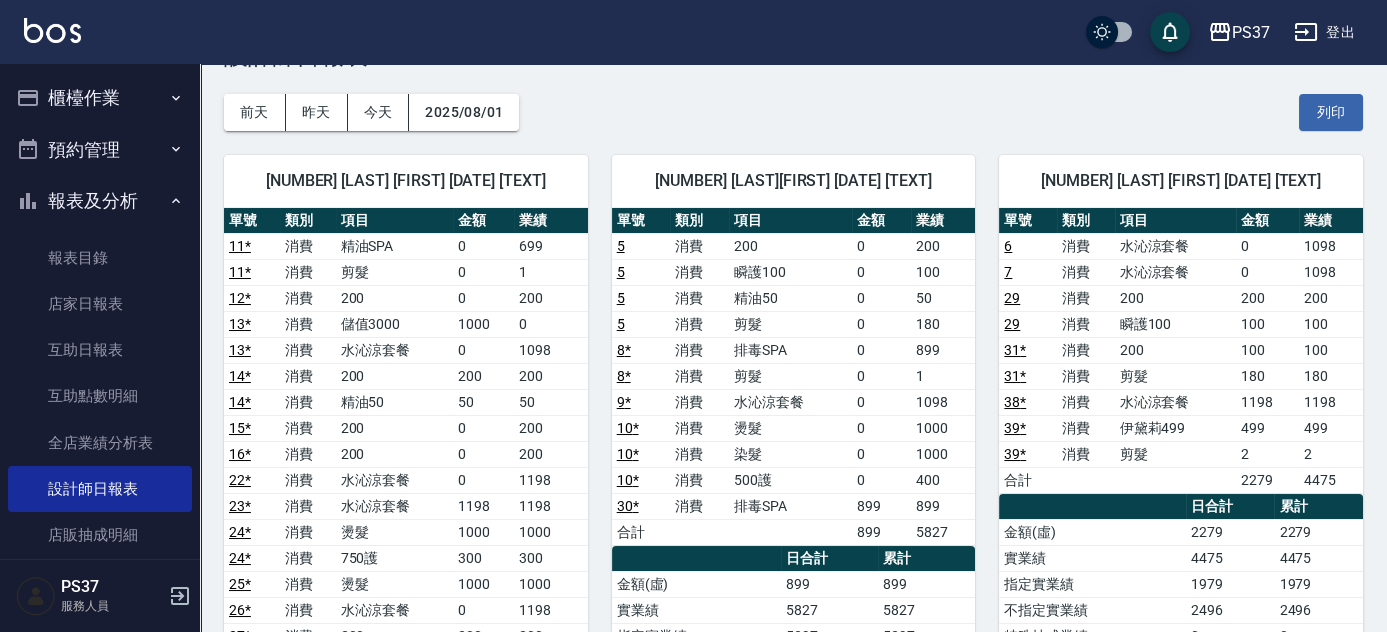 scroll, scrollTop: 0, scrollLeft: 0, axis: both 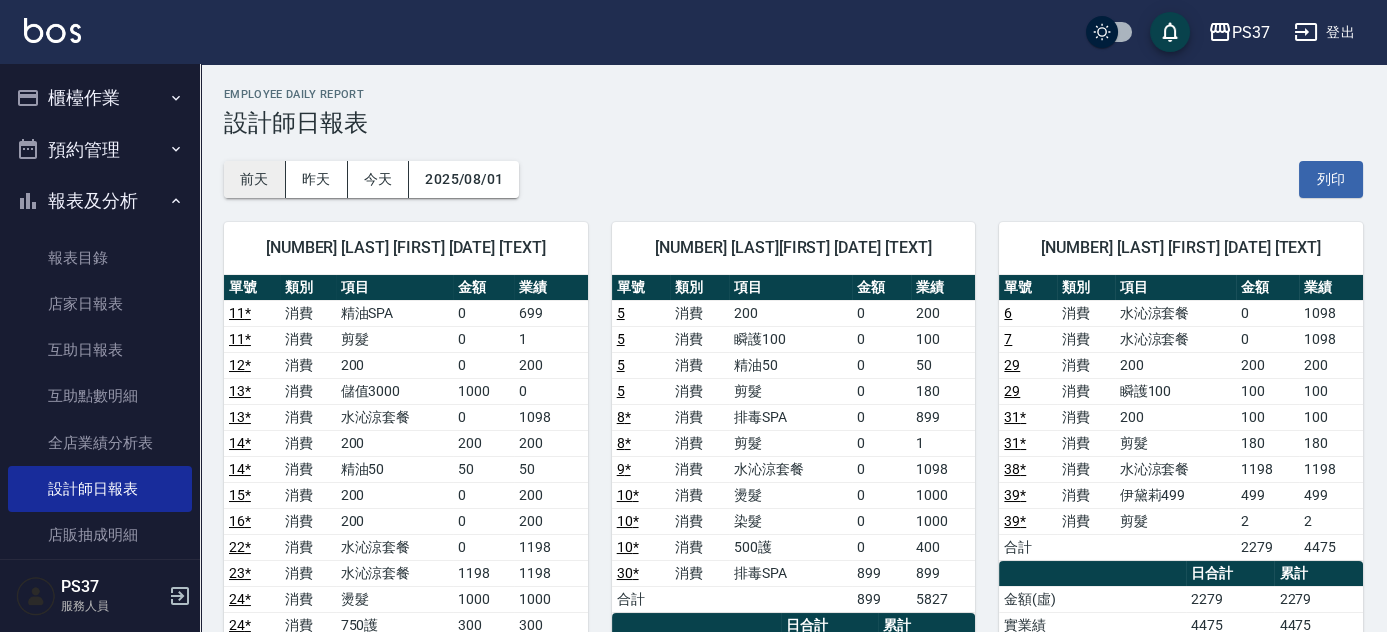 click on "前天" at bounding box center (255, 179) 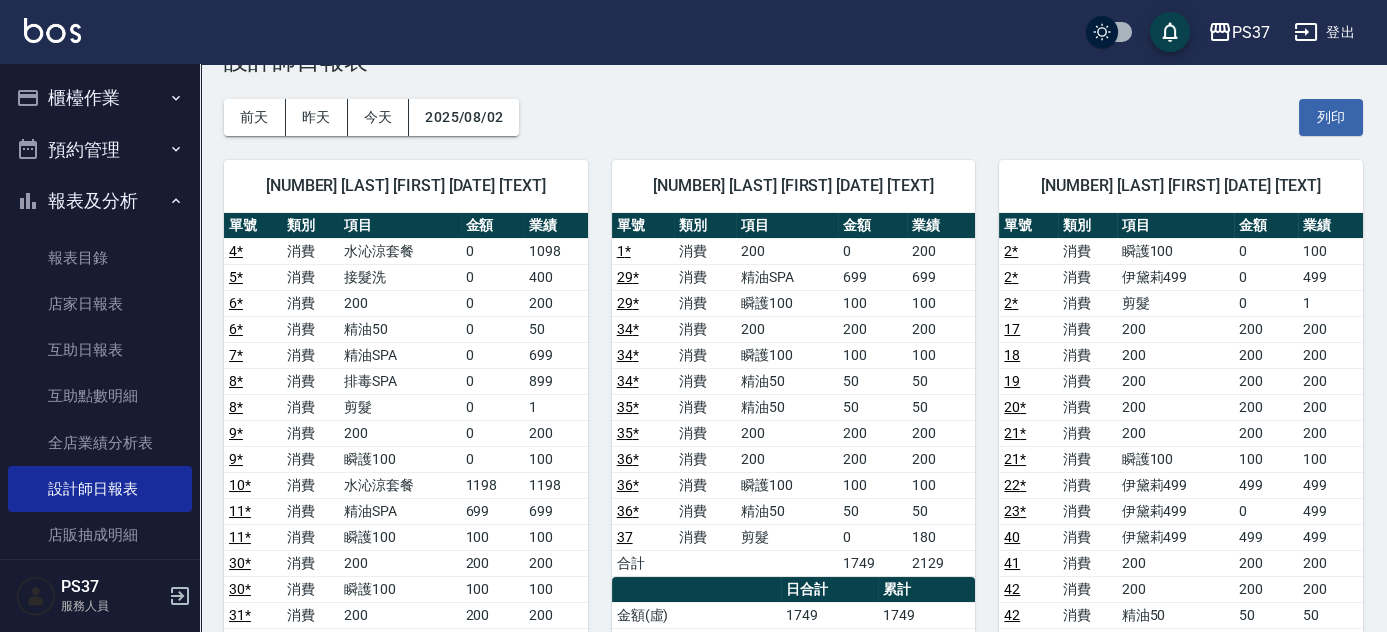 scroll, scrollTop: 0, scrollLeft: 0, axis: both 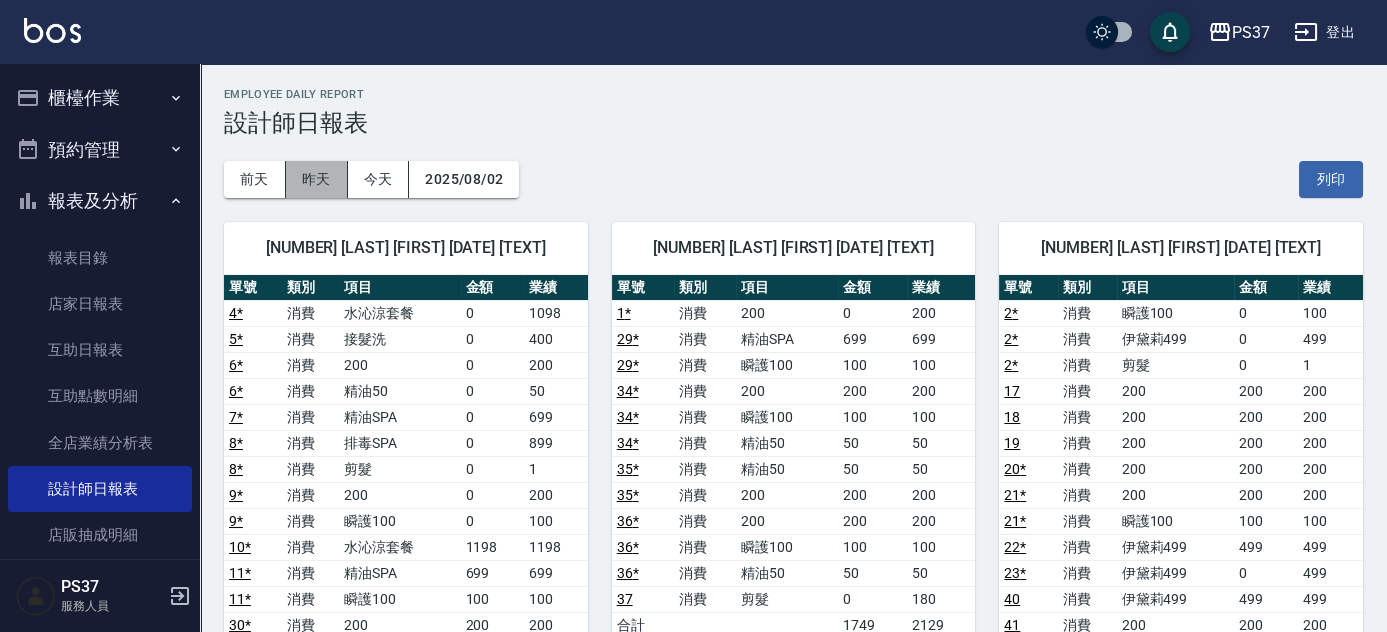 click on "昨天" at bounding box center [317, 179] 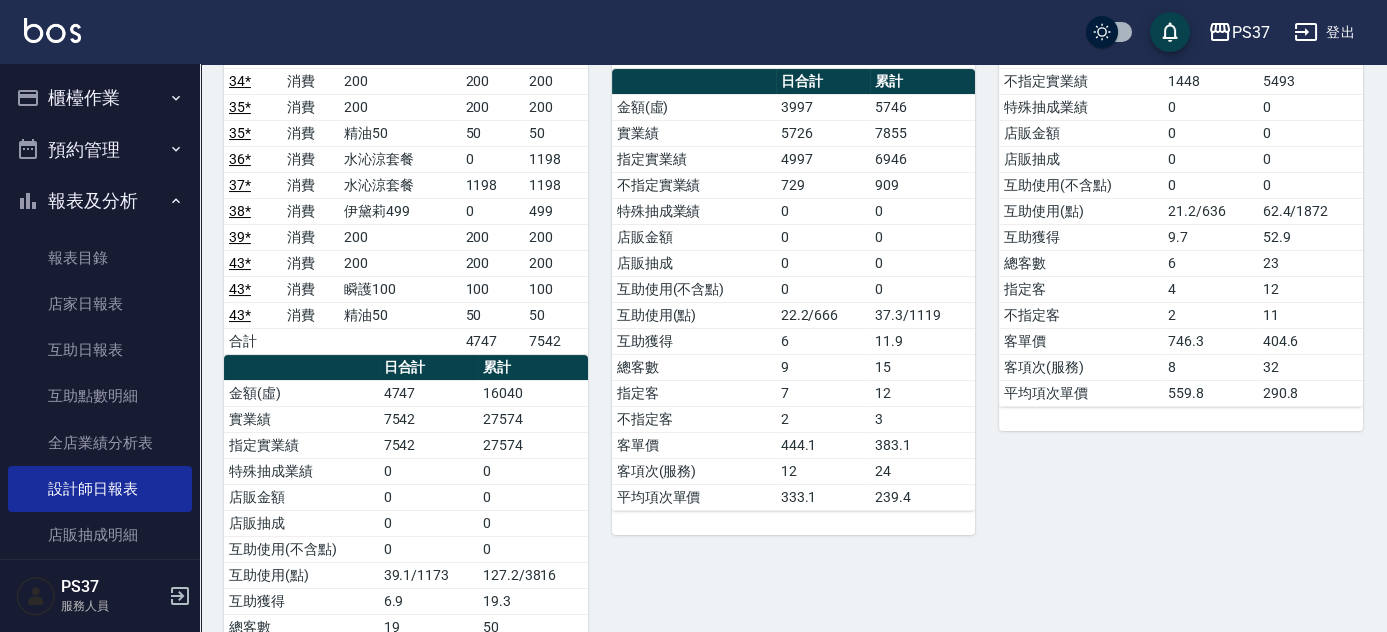 scroll, scrollTop: 363, scrollLeft: 0, axis: vertical 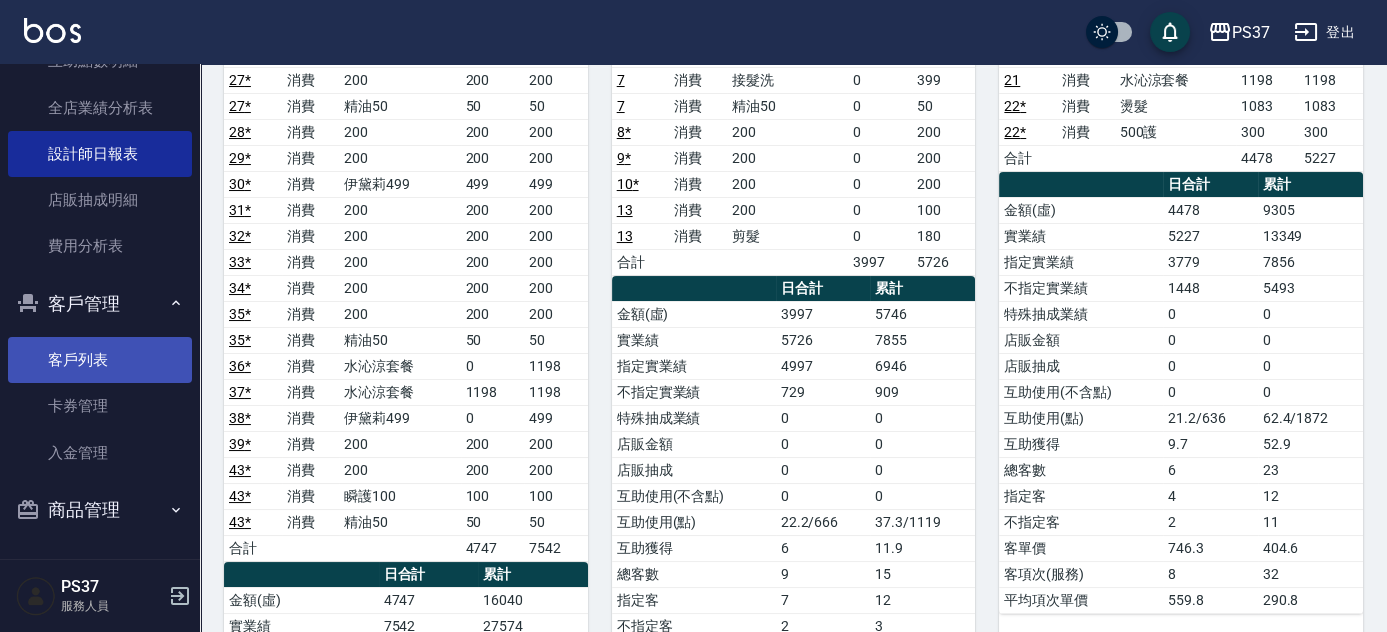 click on "客戶列表" at bounding box center [100, 360] 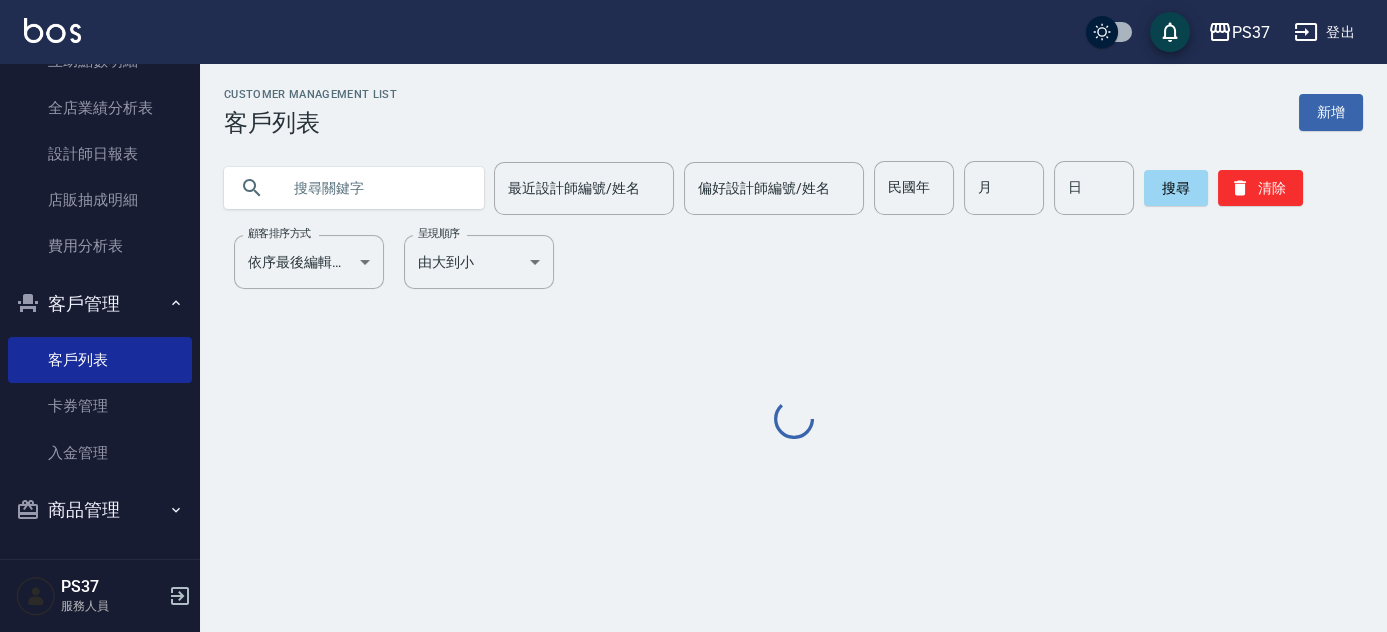 scroll, scrollTop: 0, scrollLeft: 0, axis: both 